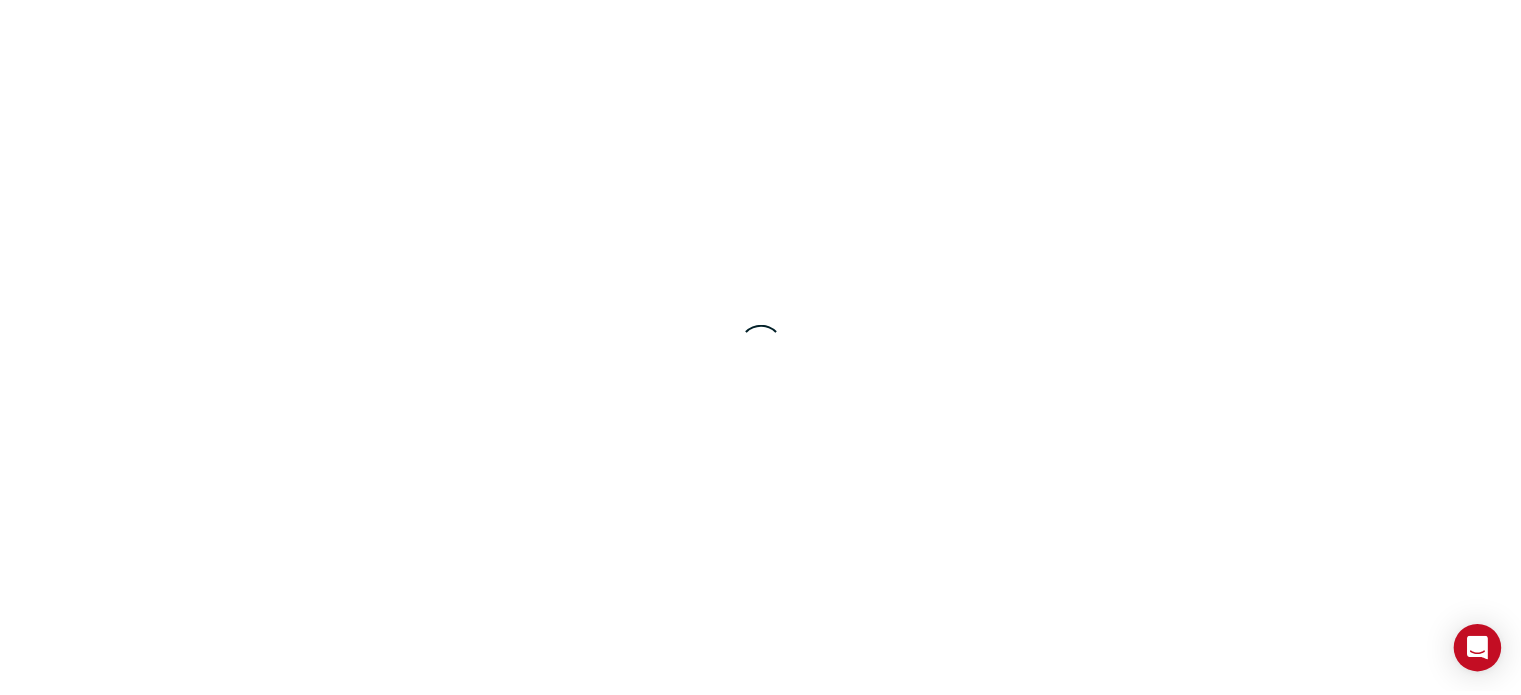 scroll, scrollTop: 0, scrollLeft: 0, axis: both 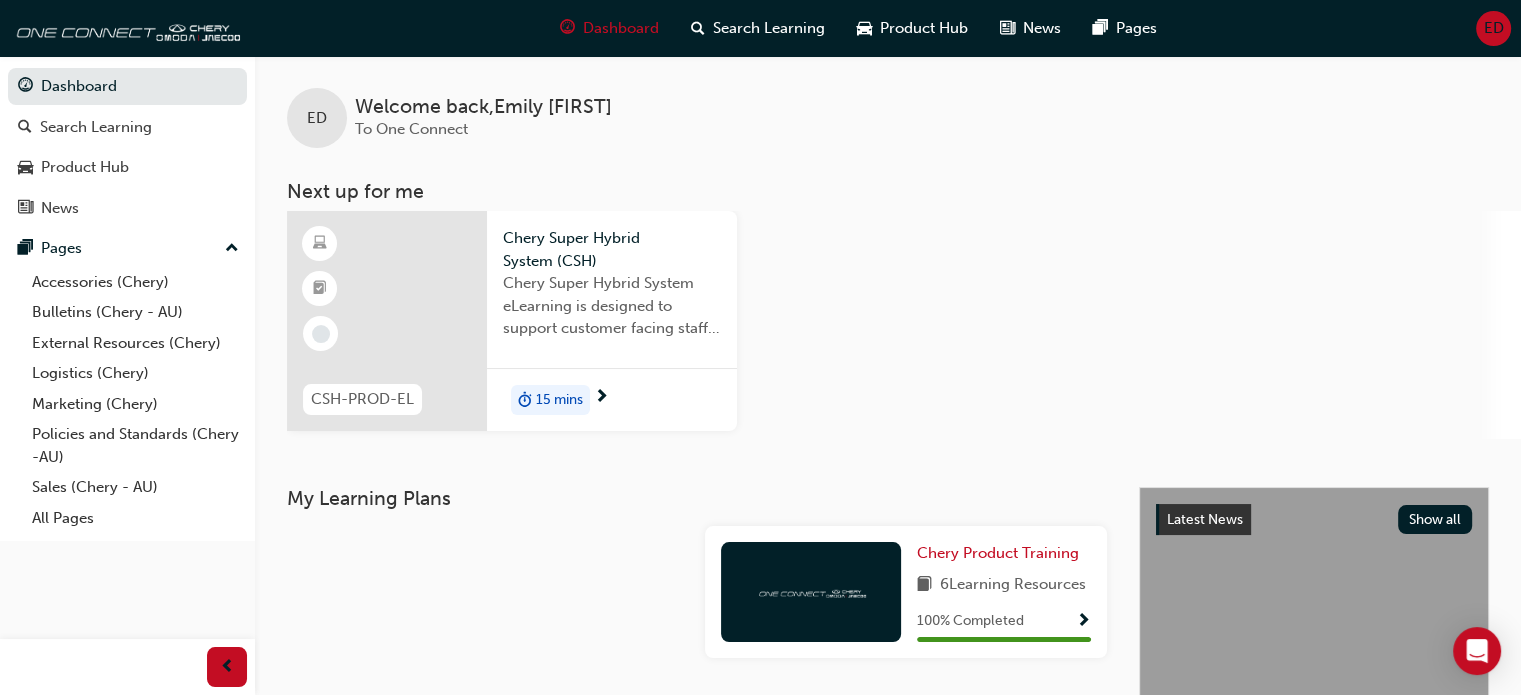 click on "Chery Super Hybrid System (CSH)" at bounding box center (612, 249) 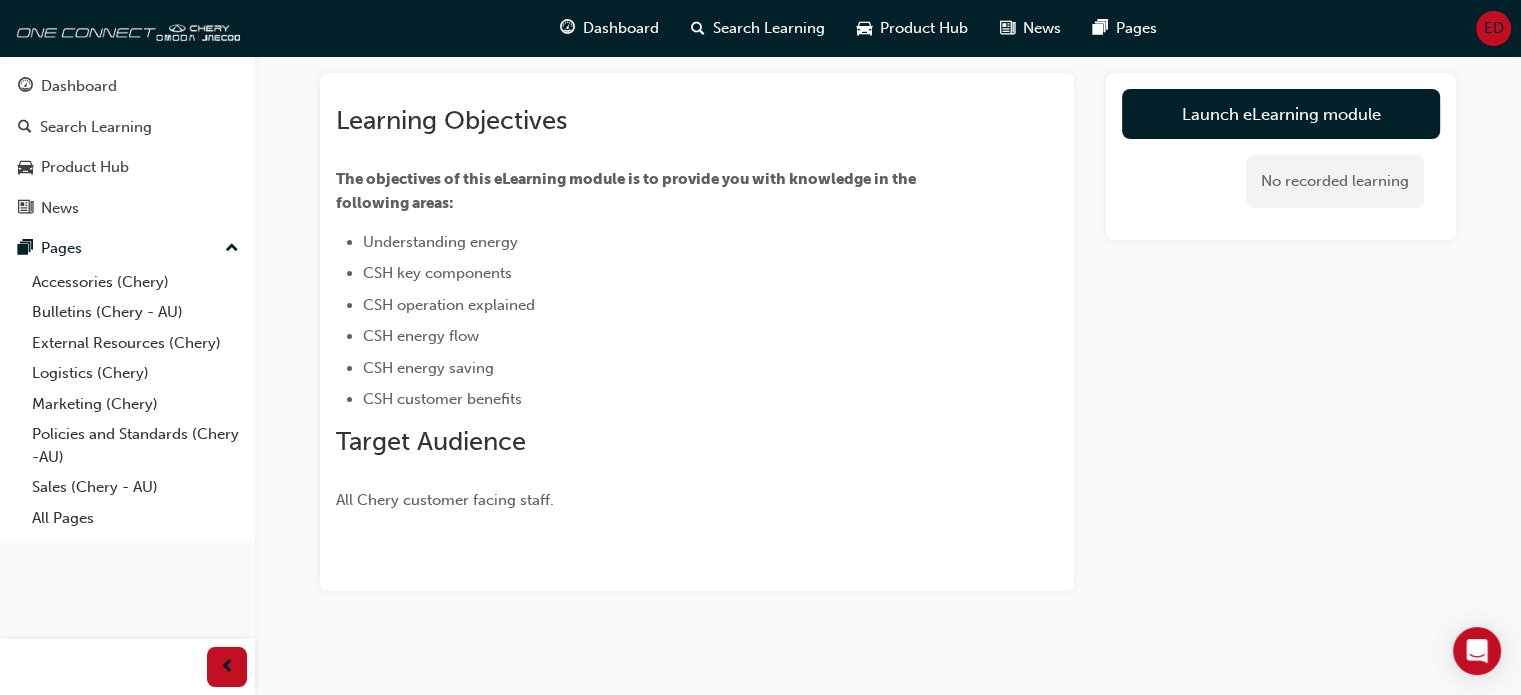 scroll, scrollTop: 117, scrollLeft: 0, axis: vertical 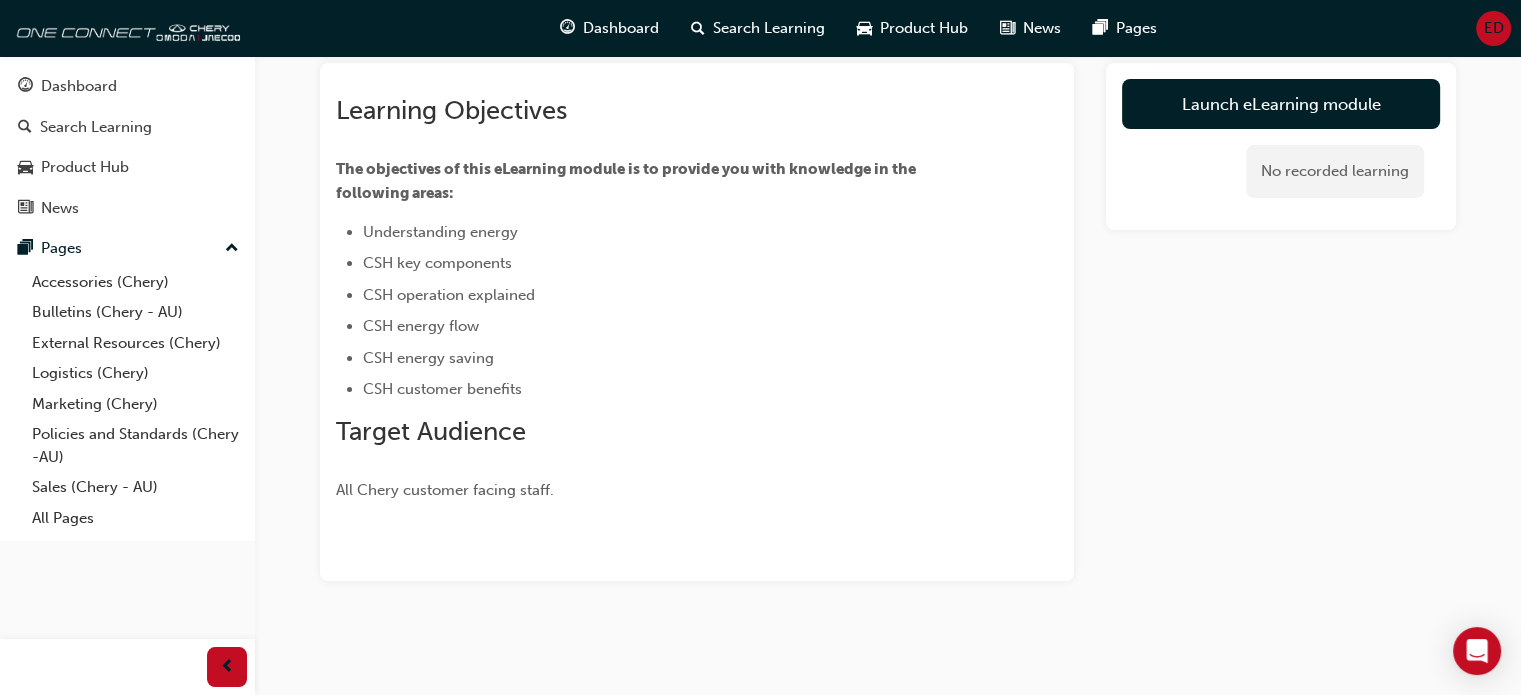 click on "Launch eLearning module" at bounding box center (1281, 104) 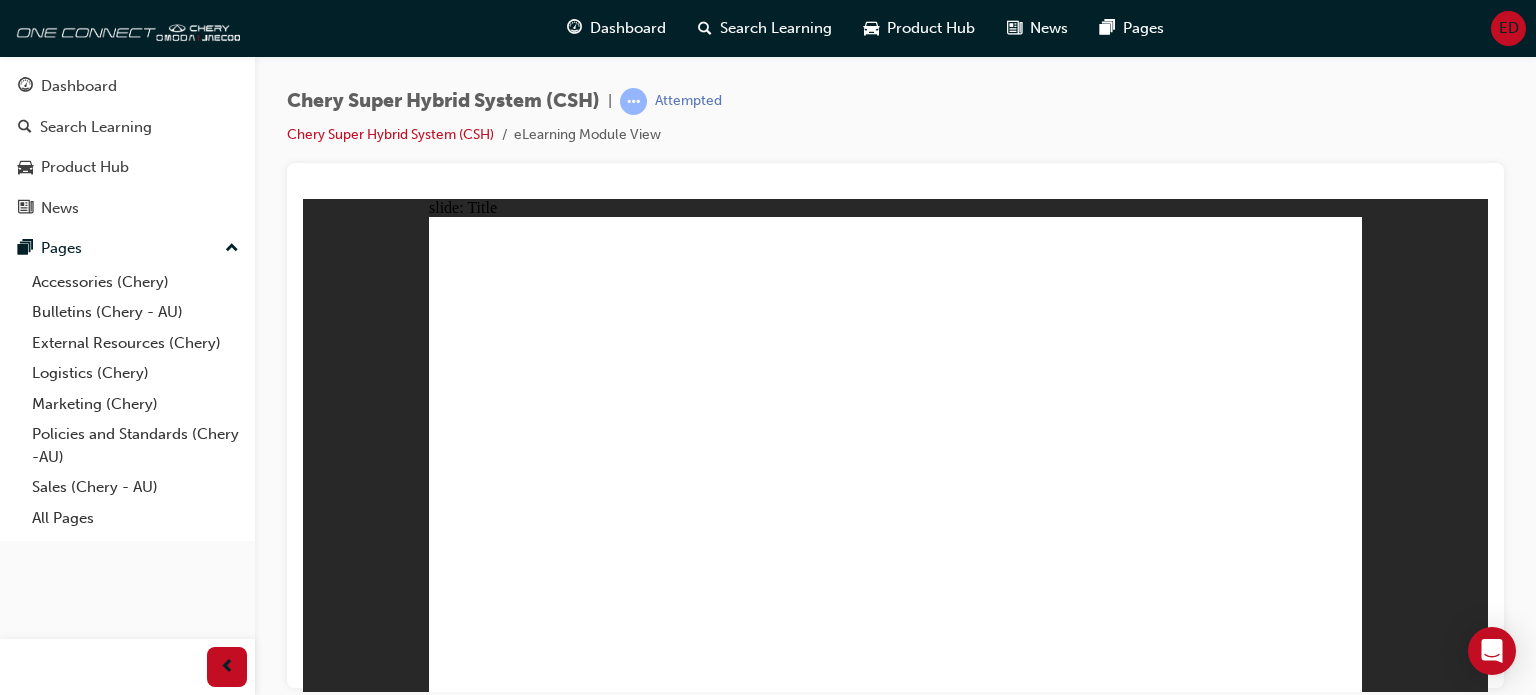 scroll, scrollTop: 0, scrollLeft: 0, axis: both 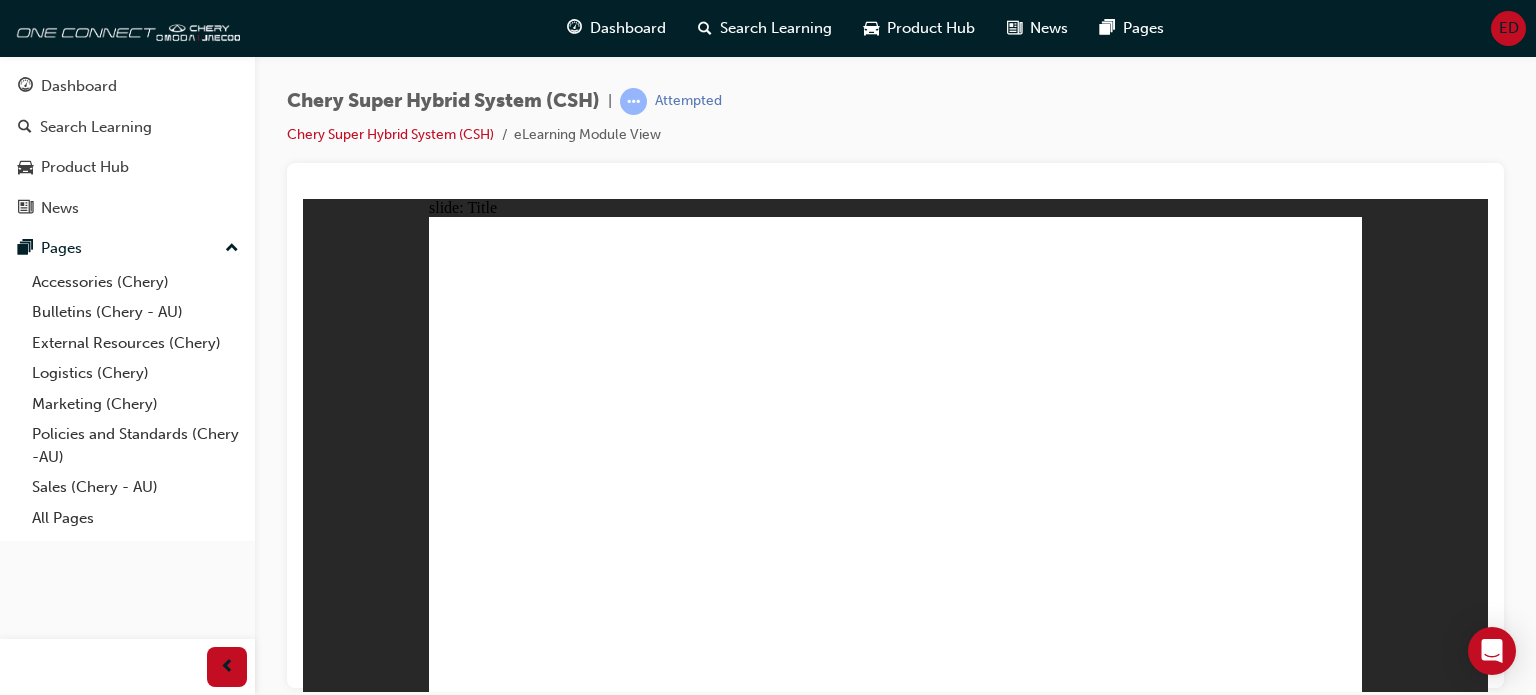 click 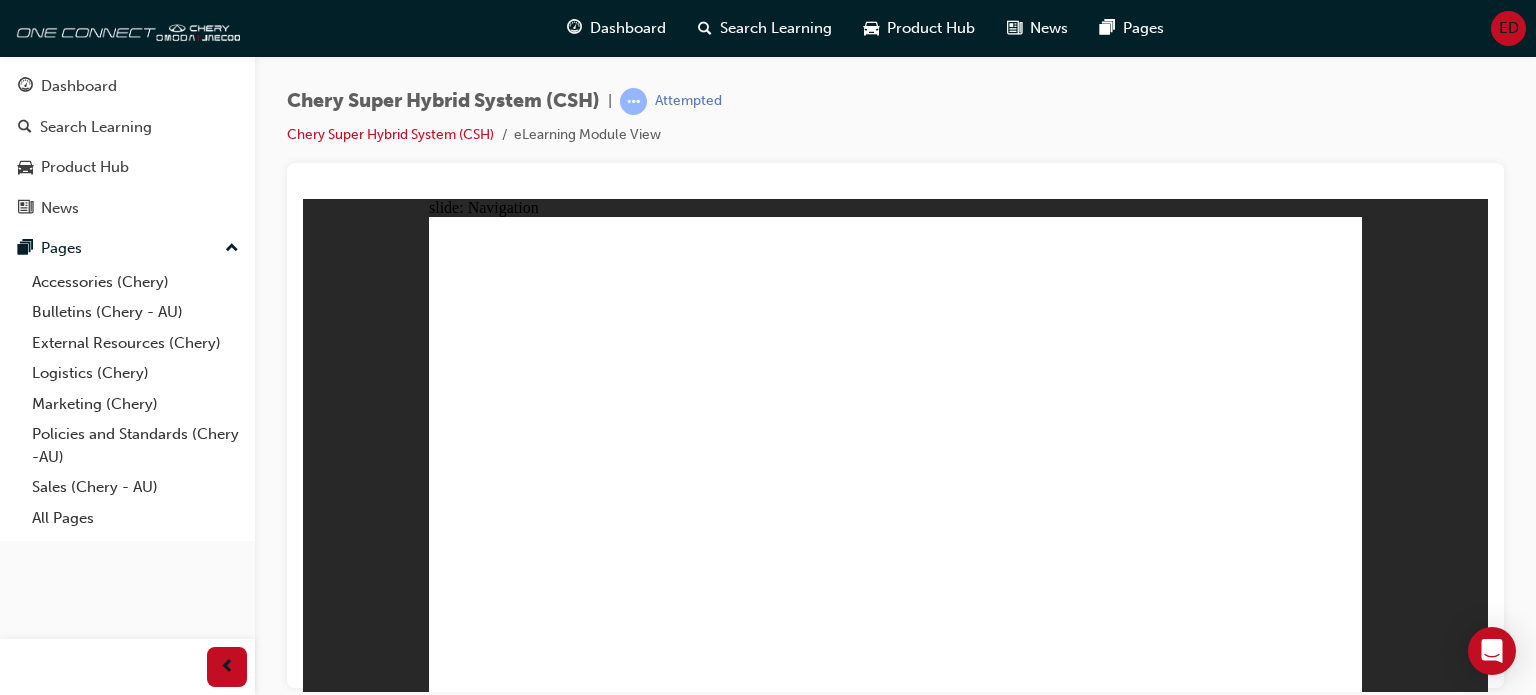 click 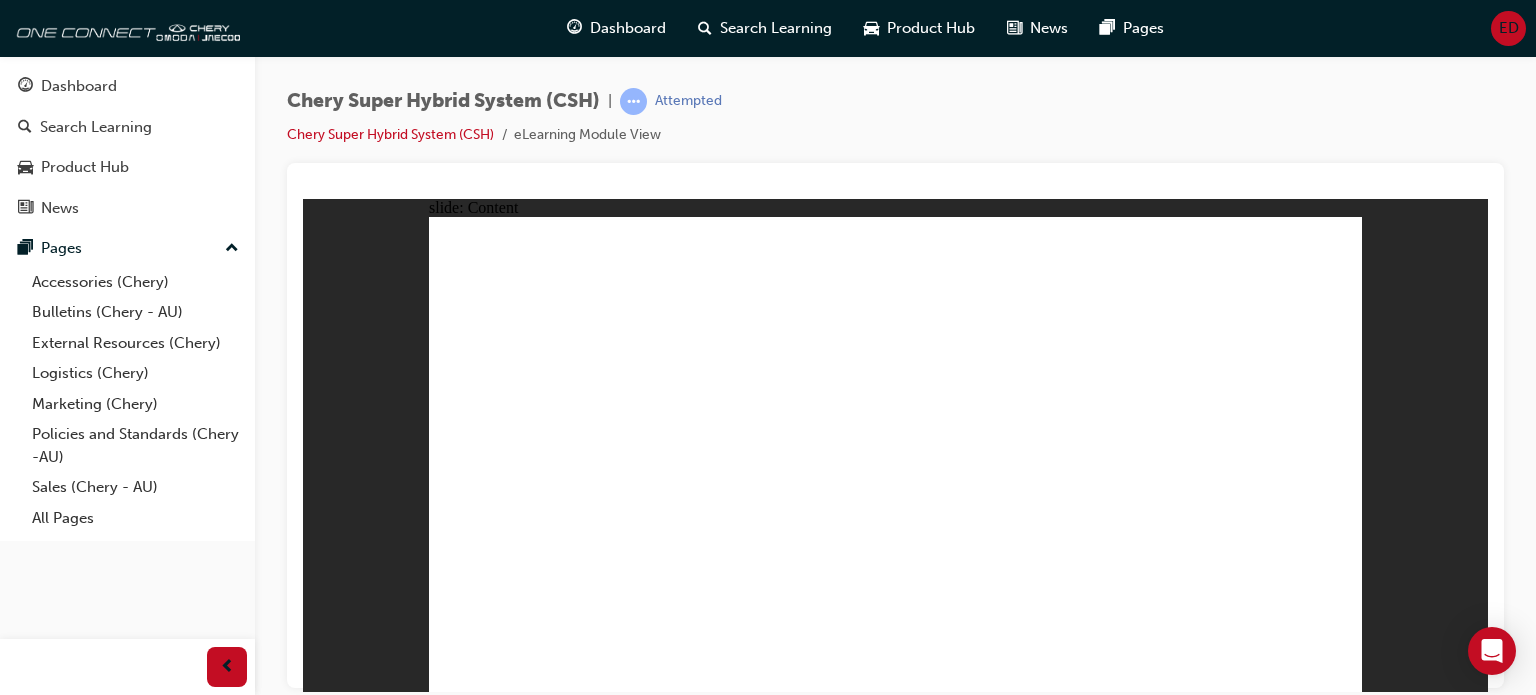 click 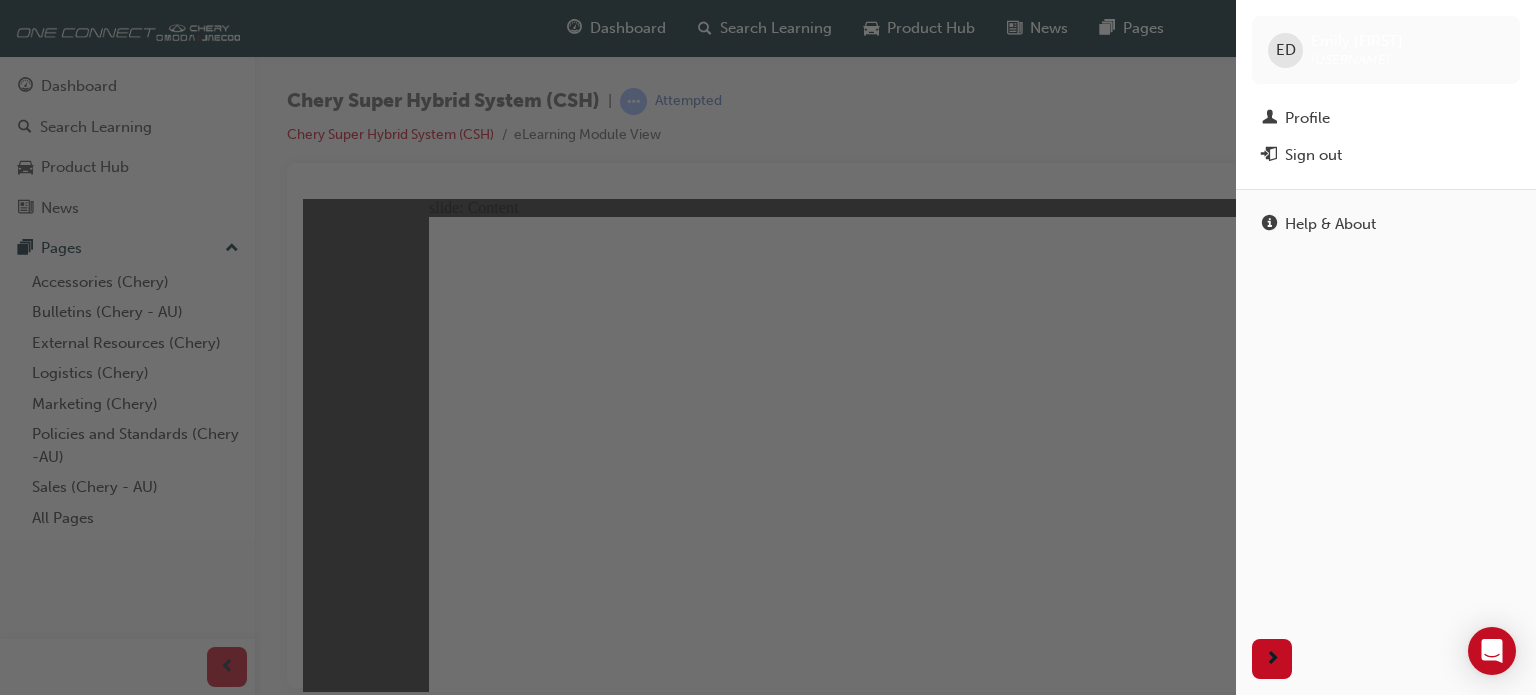 click at bounding box center [618, 347] 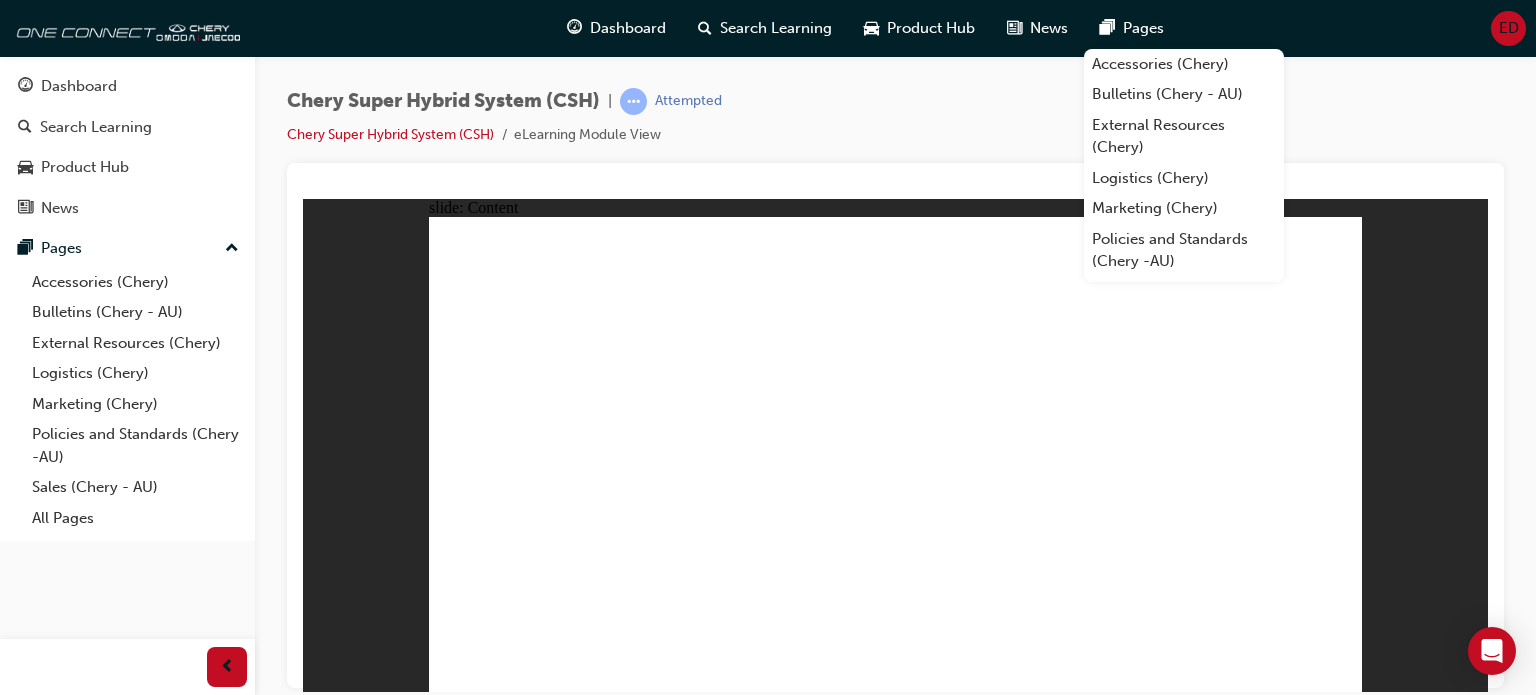 click at bounding box center [895, 425] 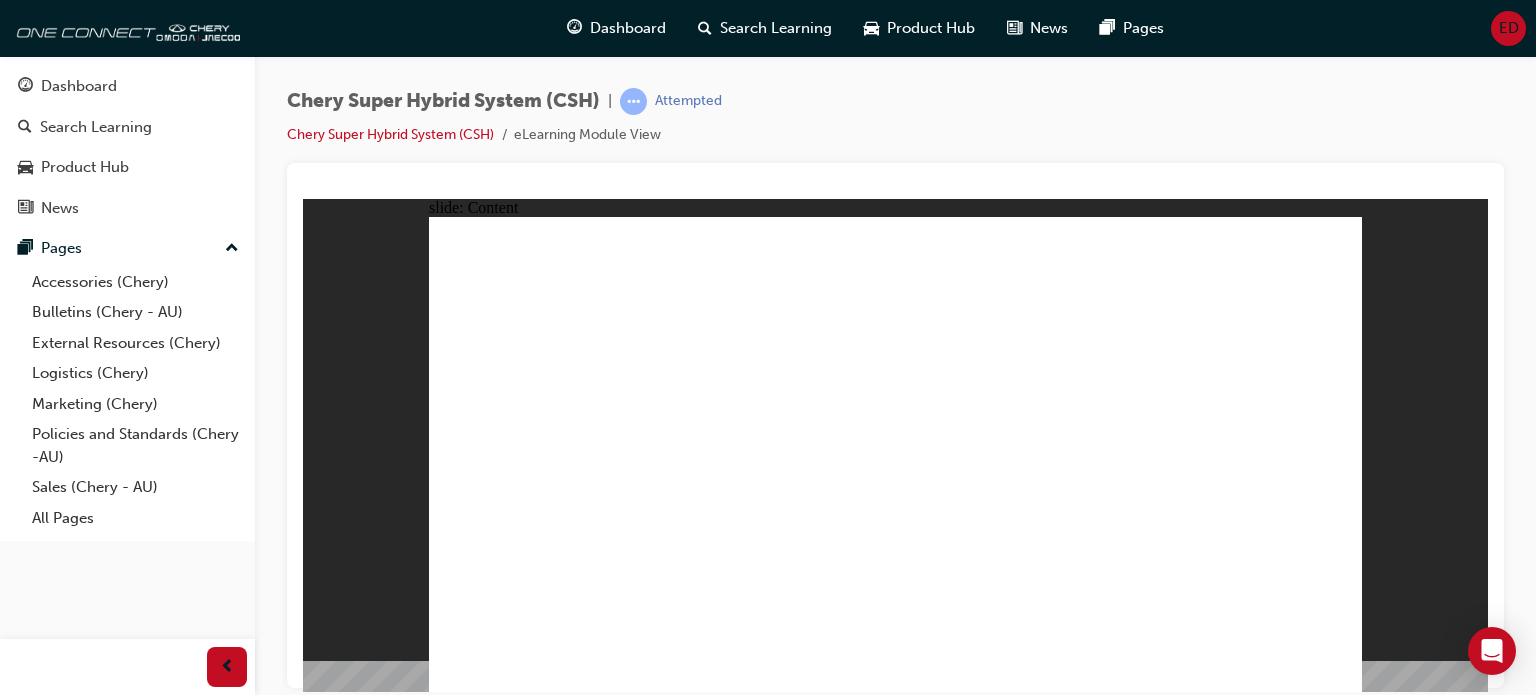 click on "Chery Super Hybrid System (CSH) | Attempted Chery Super Hybrid System (CSH) eLearning Module View" at bounding box center (895, 125) 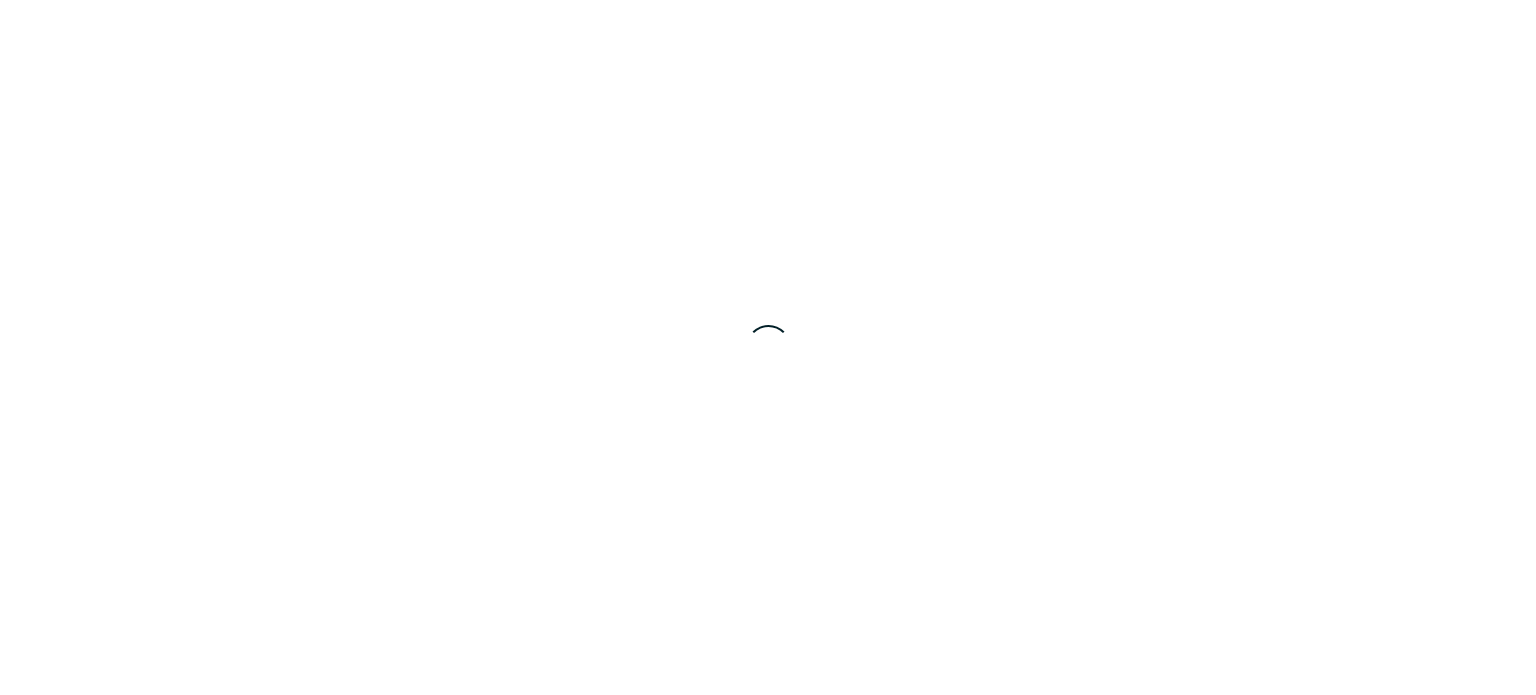 scroll, scrollTop: 0, scrollLeft: 0, axis: both 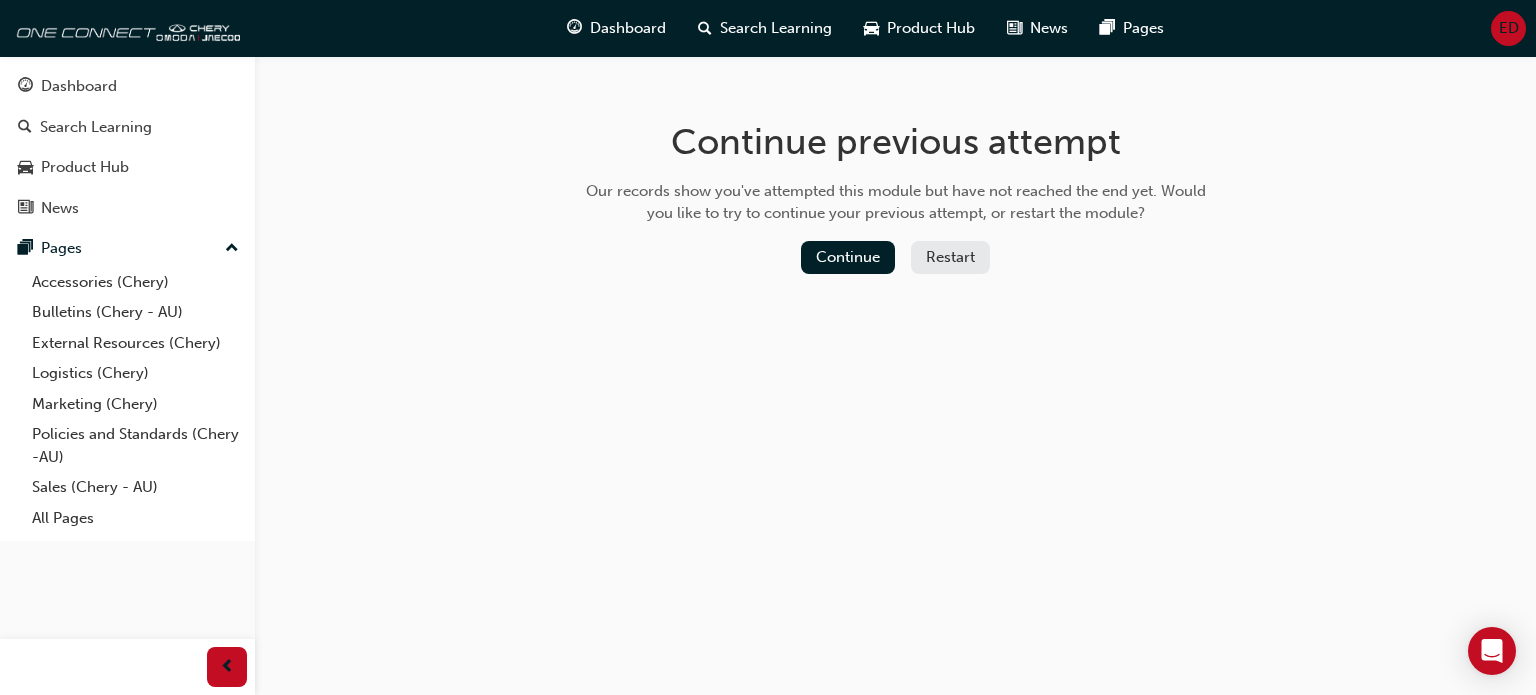 click on "Continue" at bounding box center (848, 257) 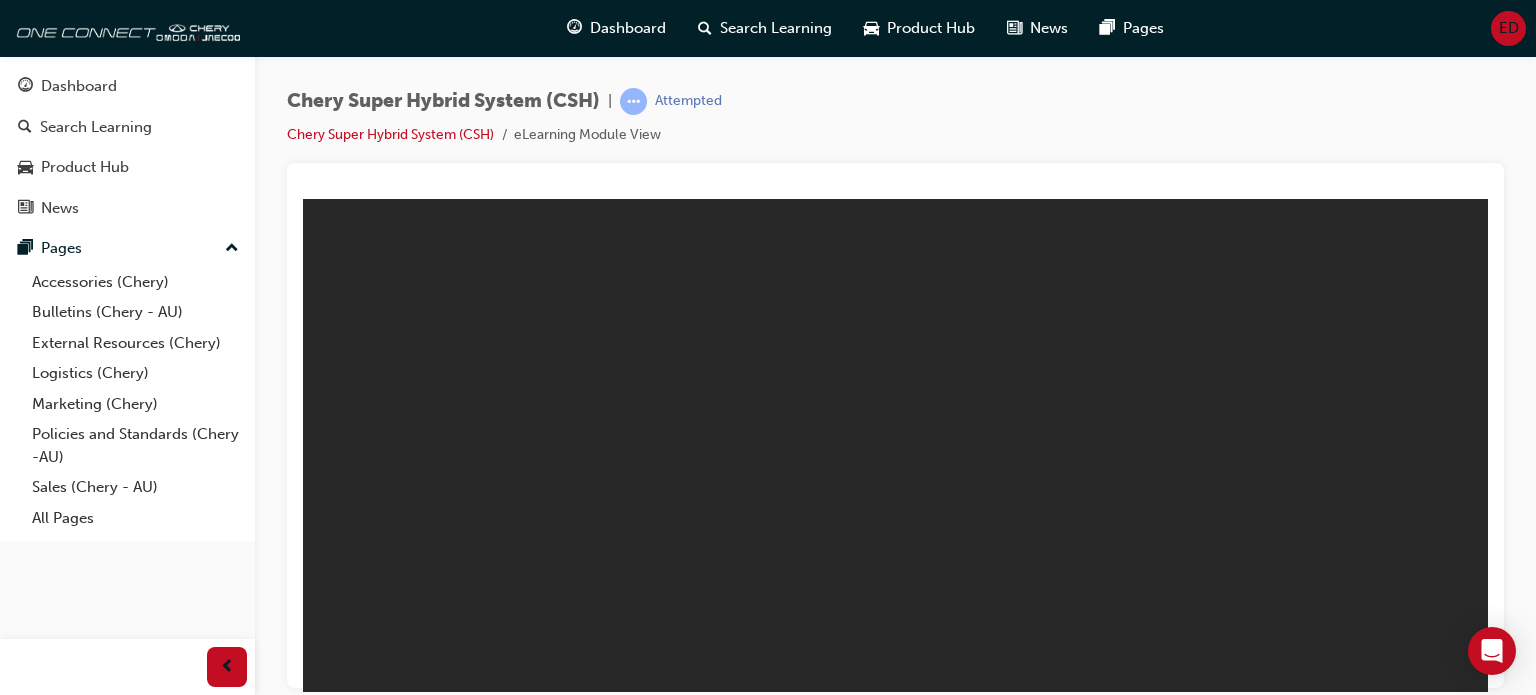 scroll, scrollTop: 0, scrollLeft: 0, axis: both 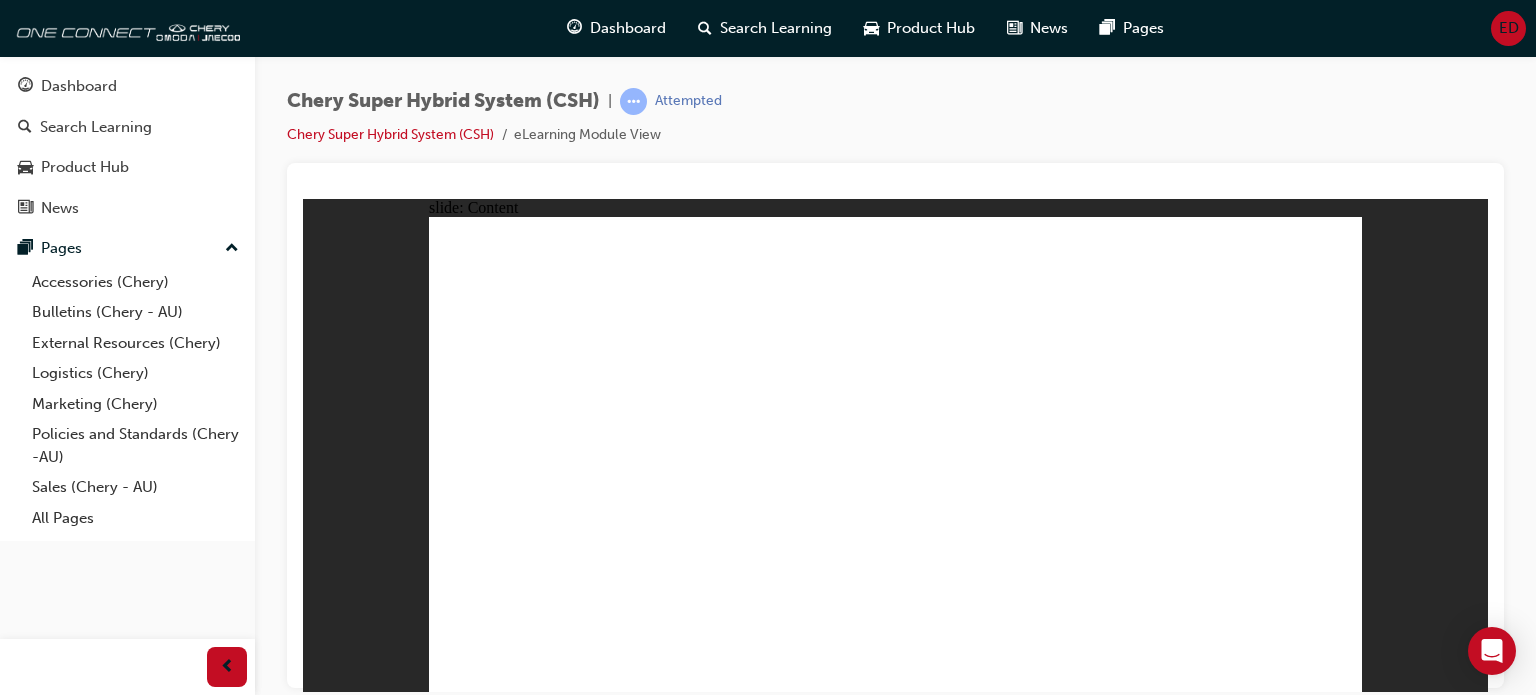 click 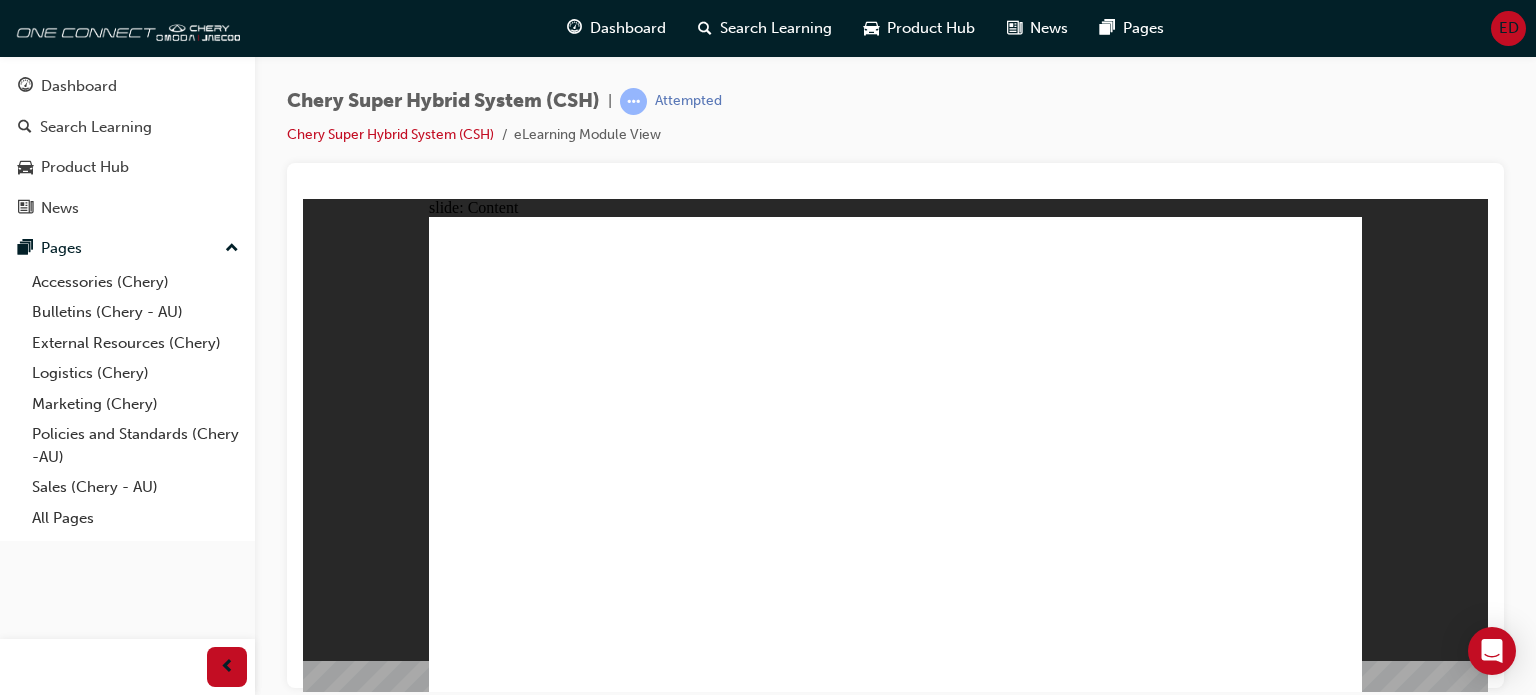 click 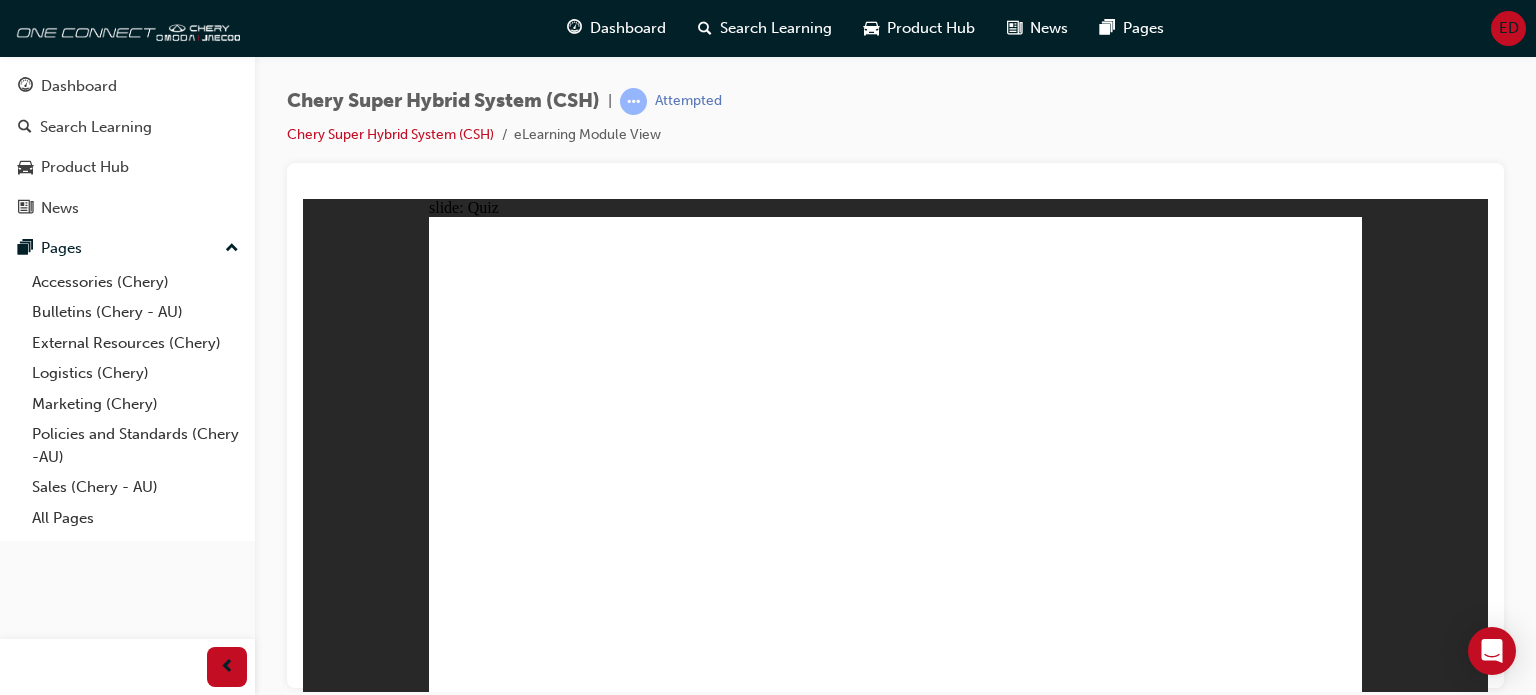 click 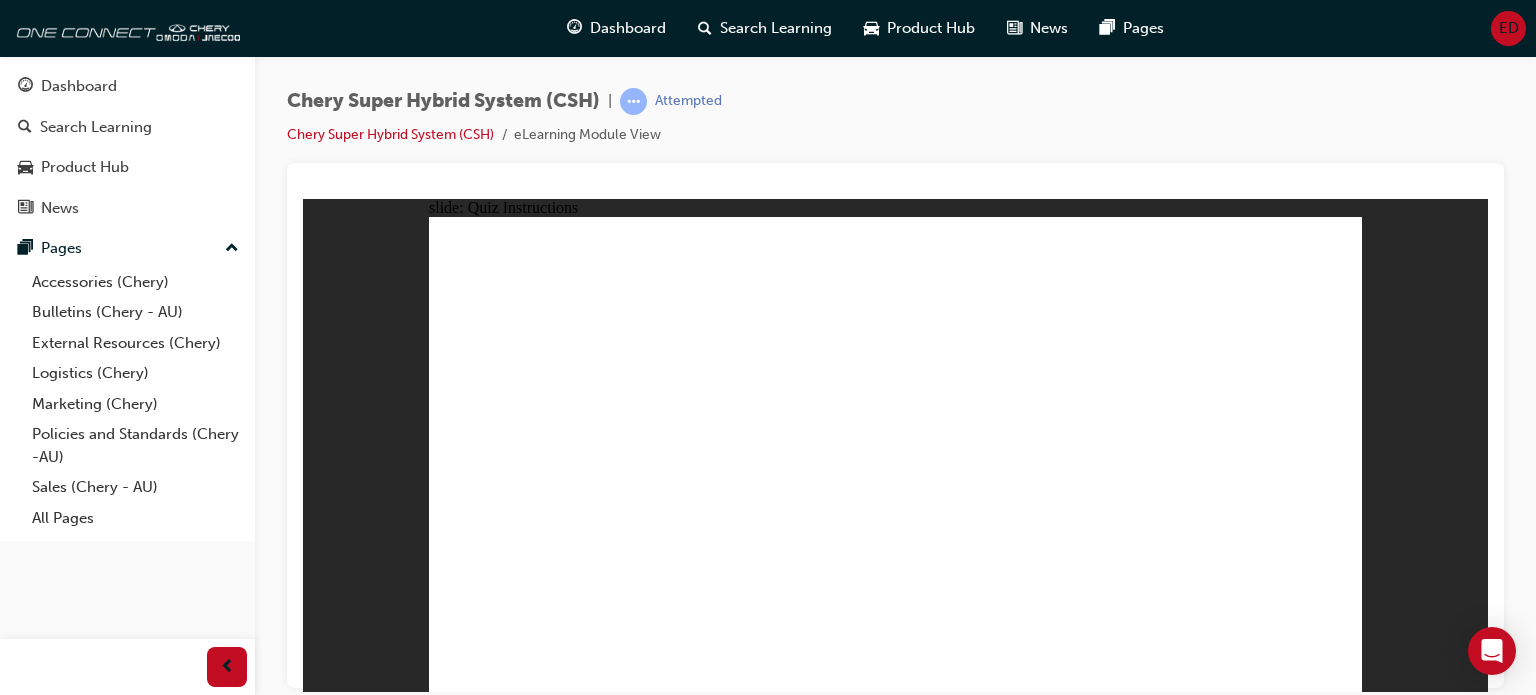 click 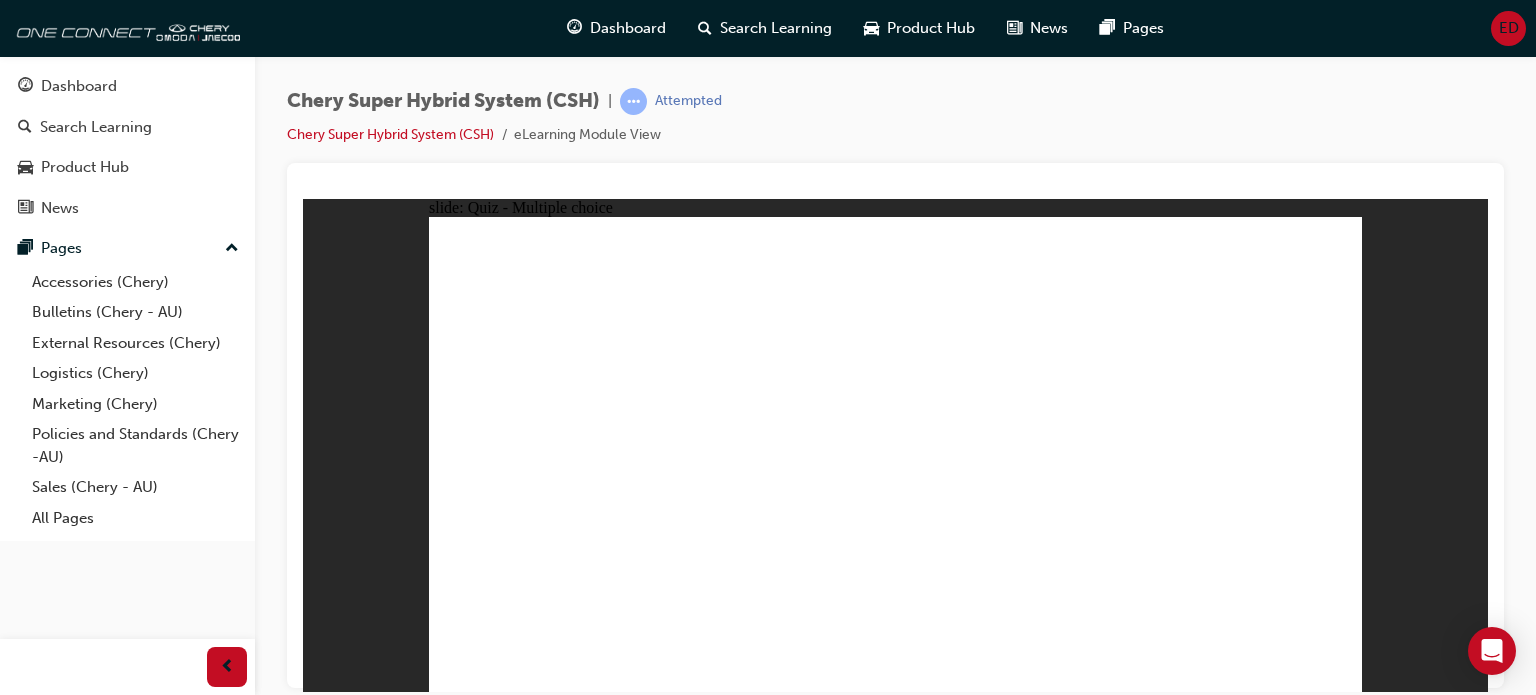 click 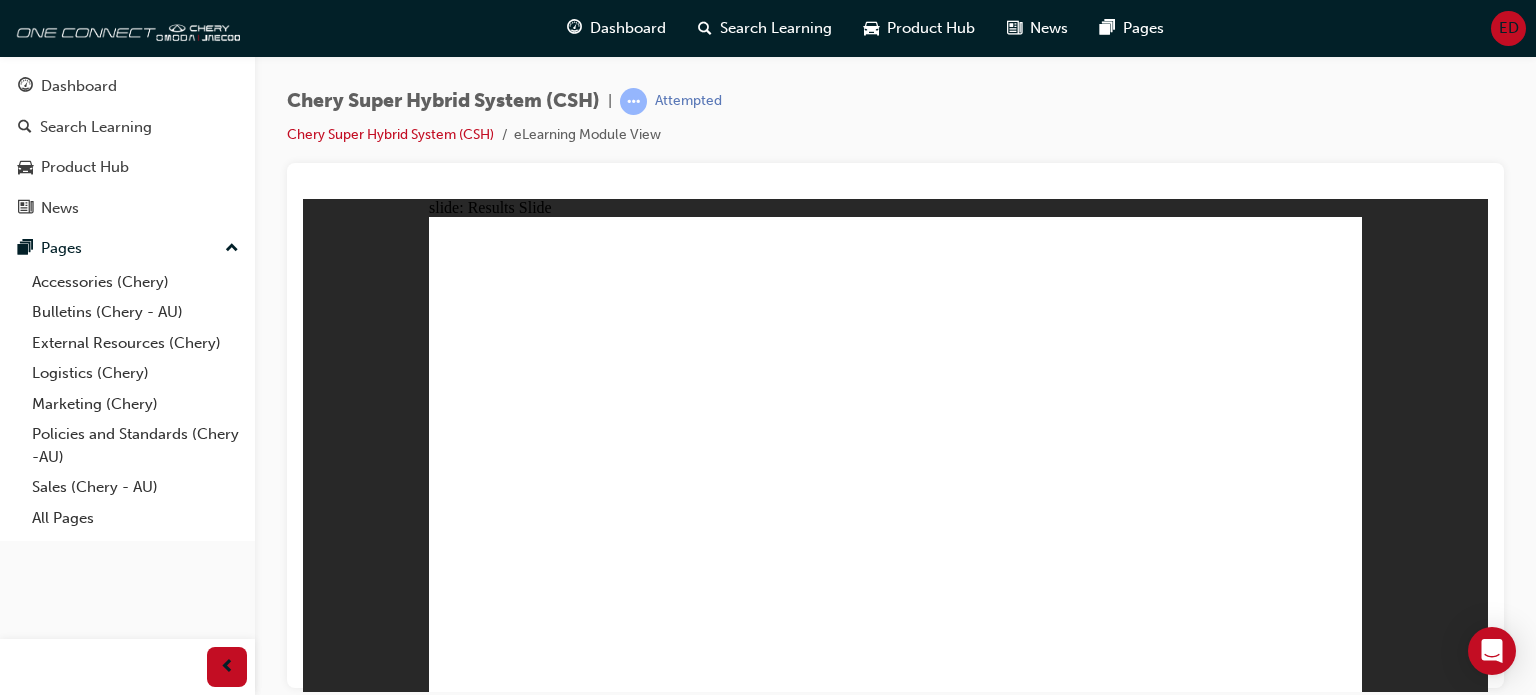 click 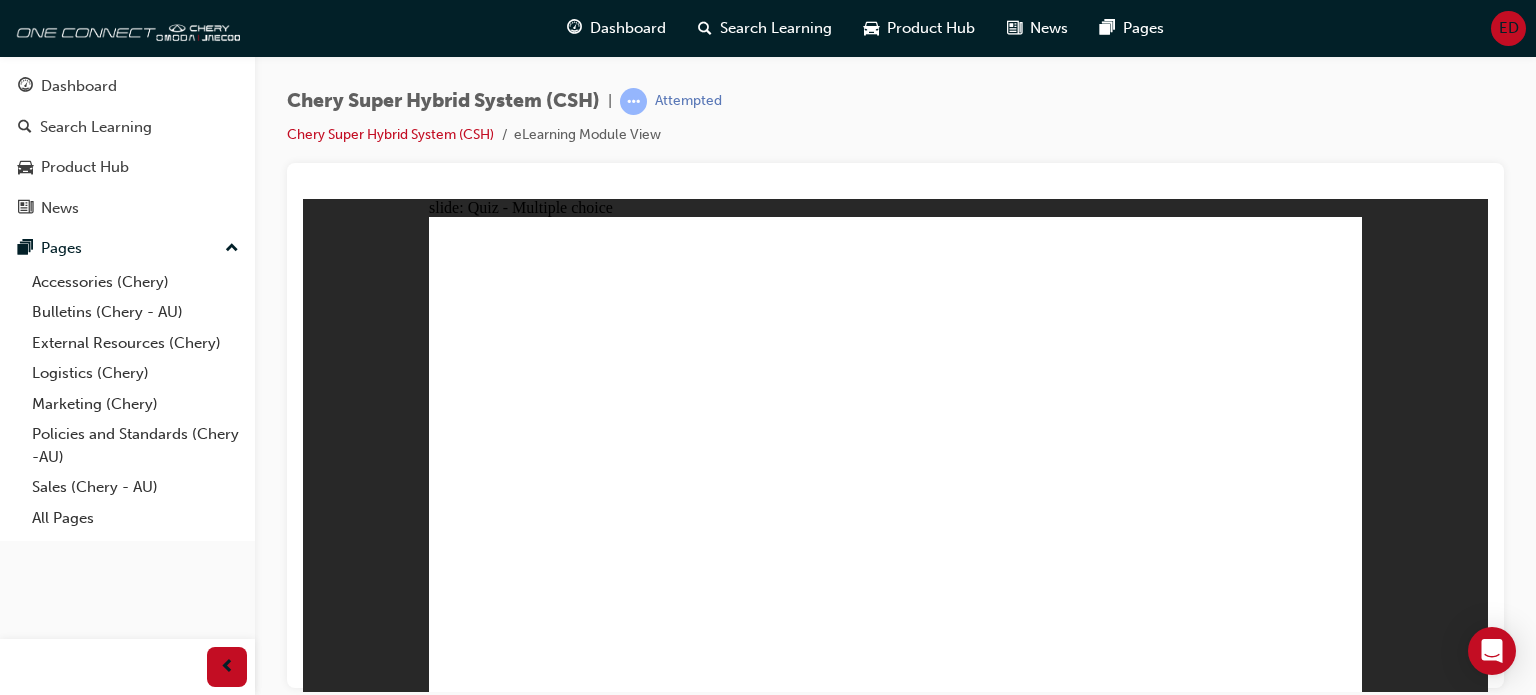 click 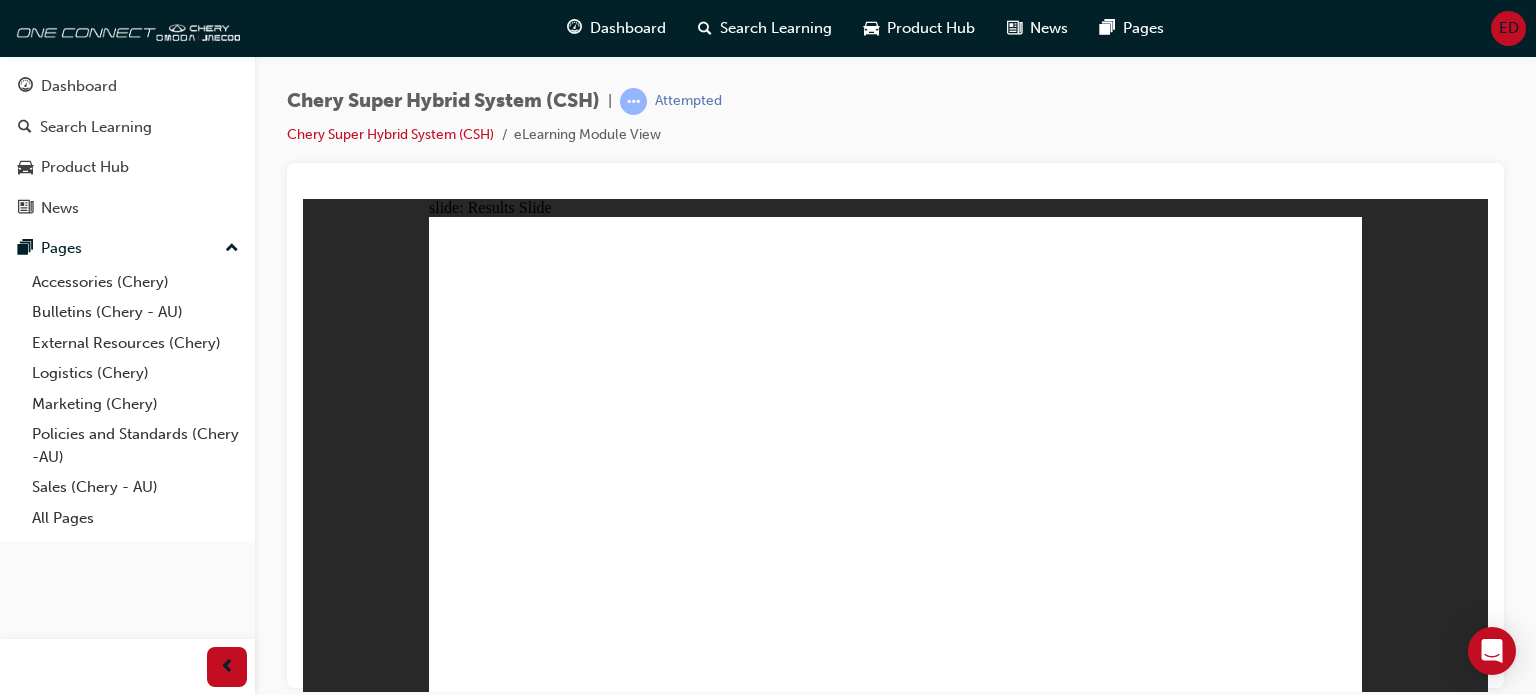 click 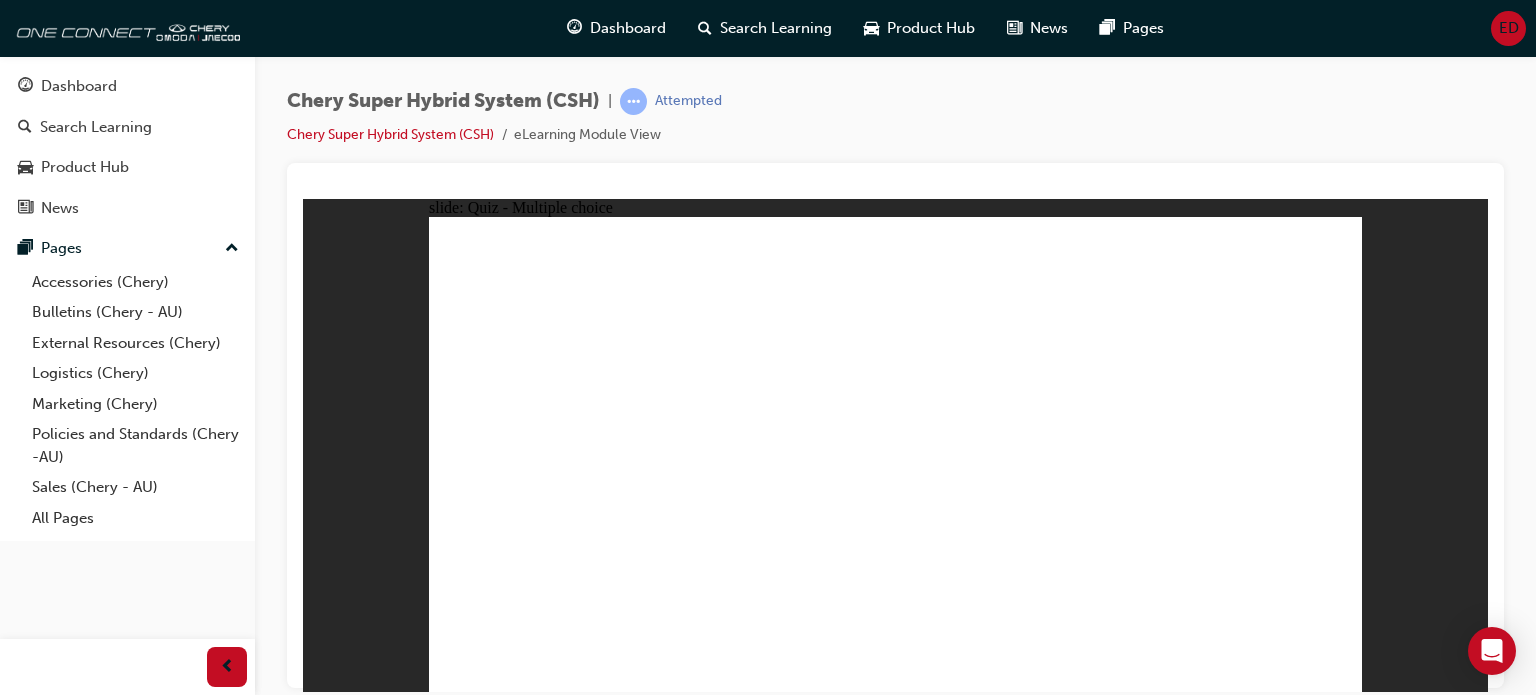 click 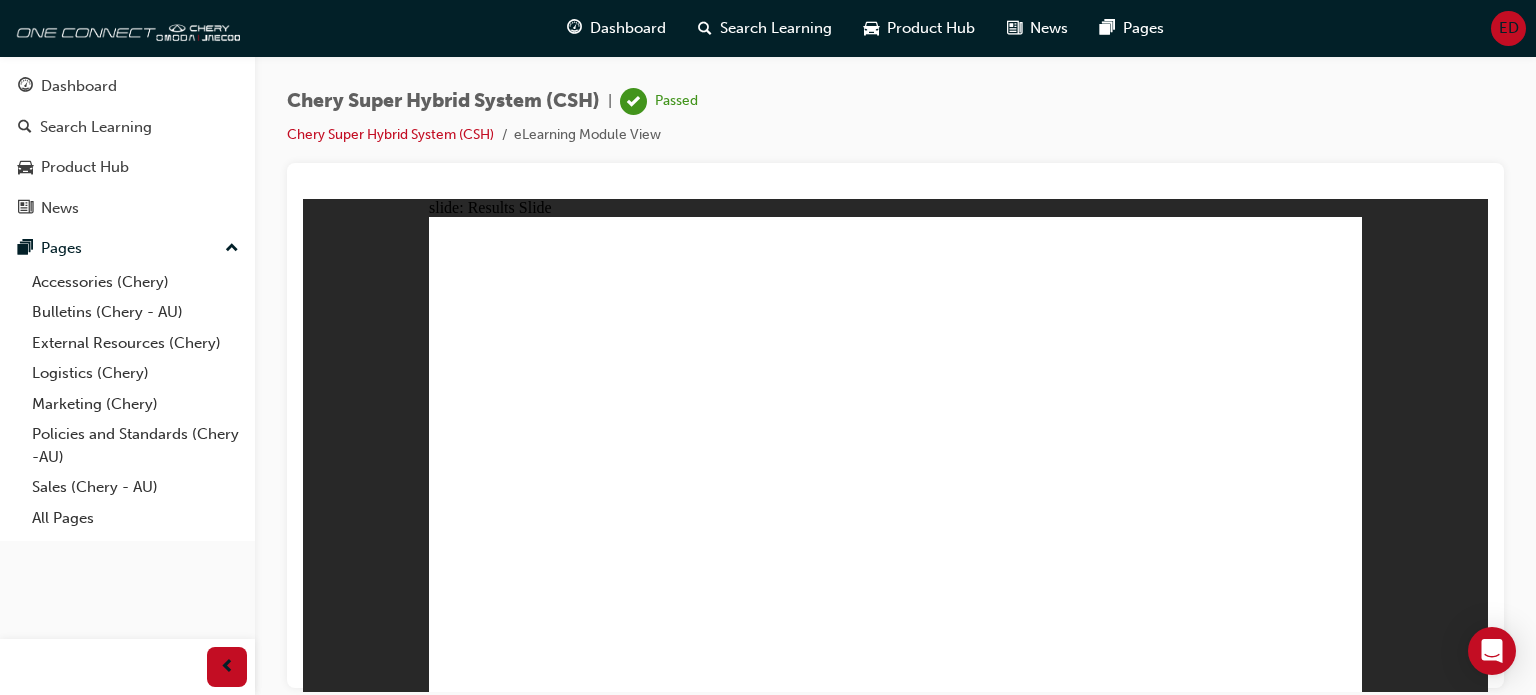 click 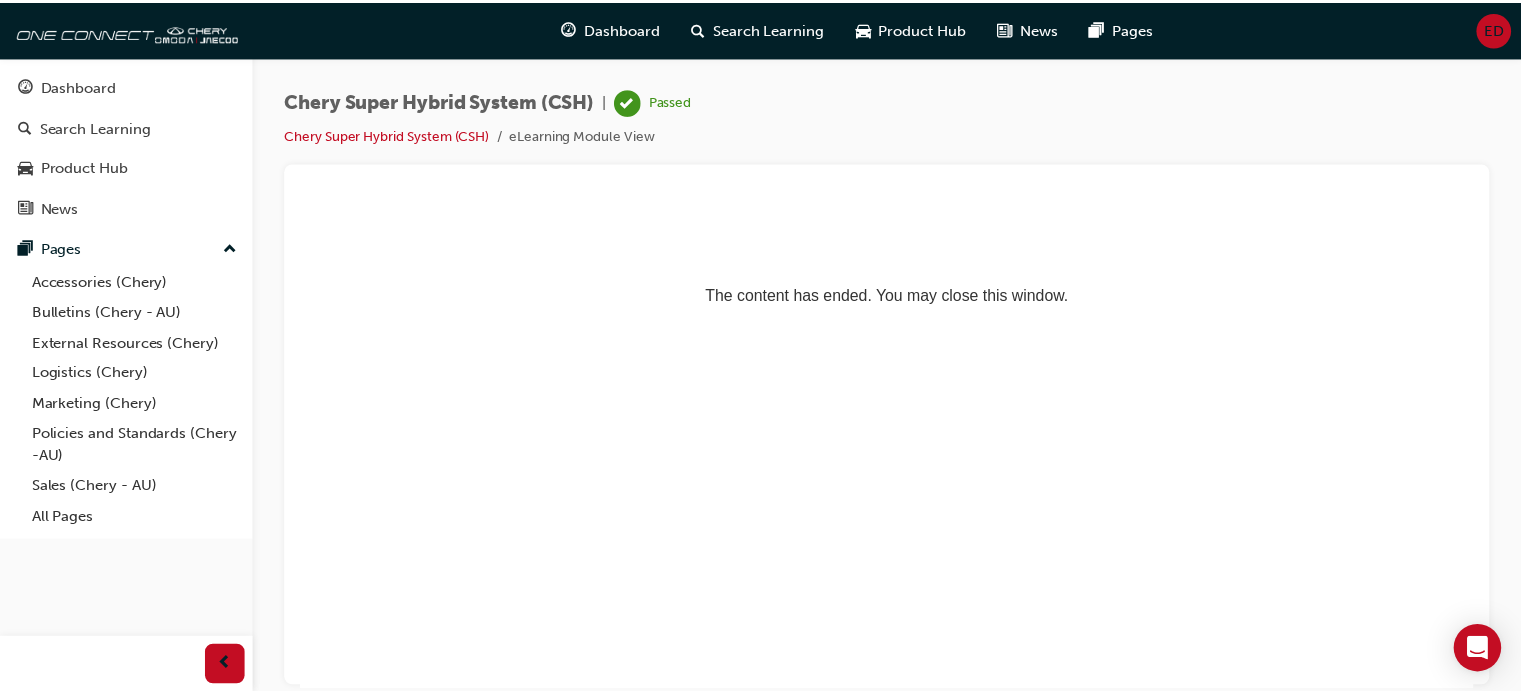 scroll, scrollTop: 0, scrollLeft: 0, axis: both 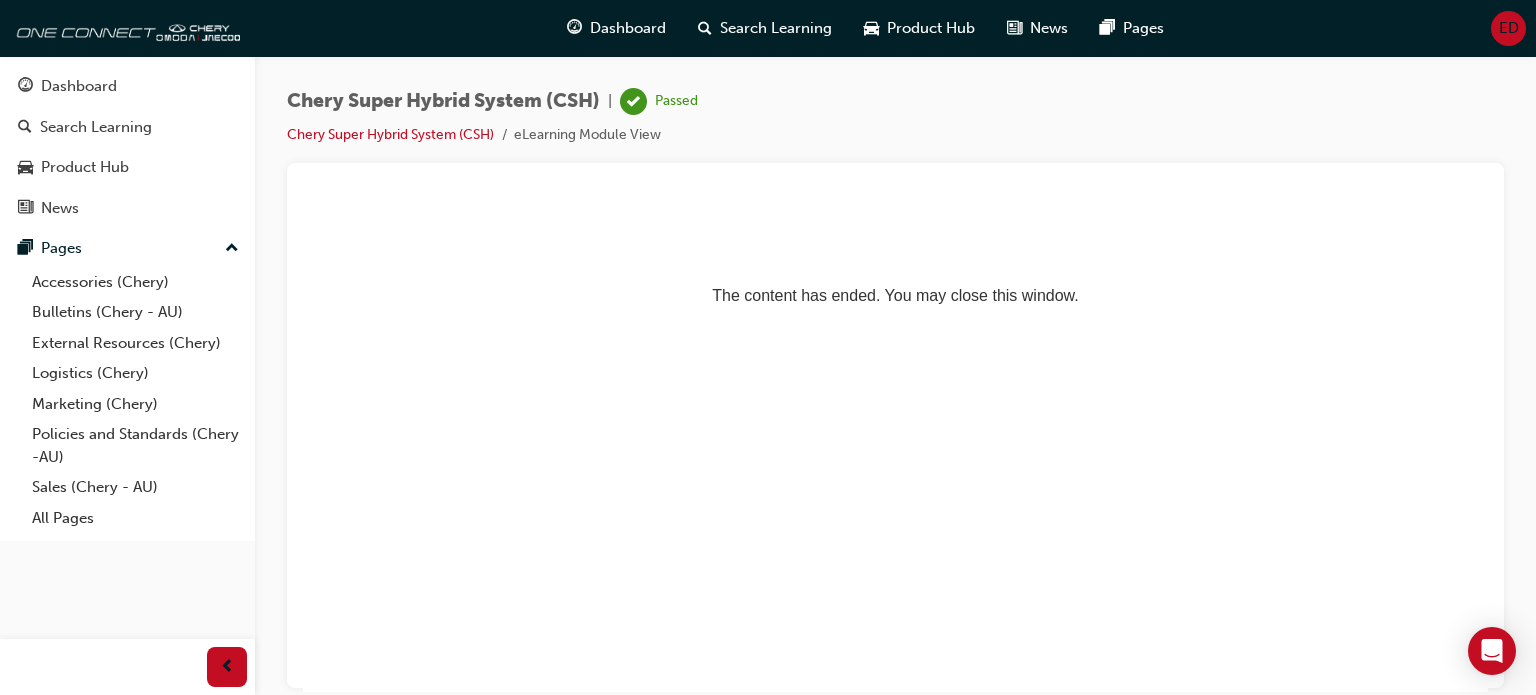 click on "Dashboard" at bounding box center [127, 86] 